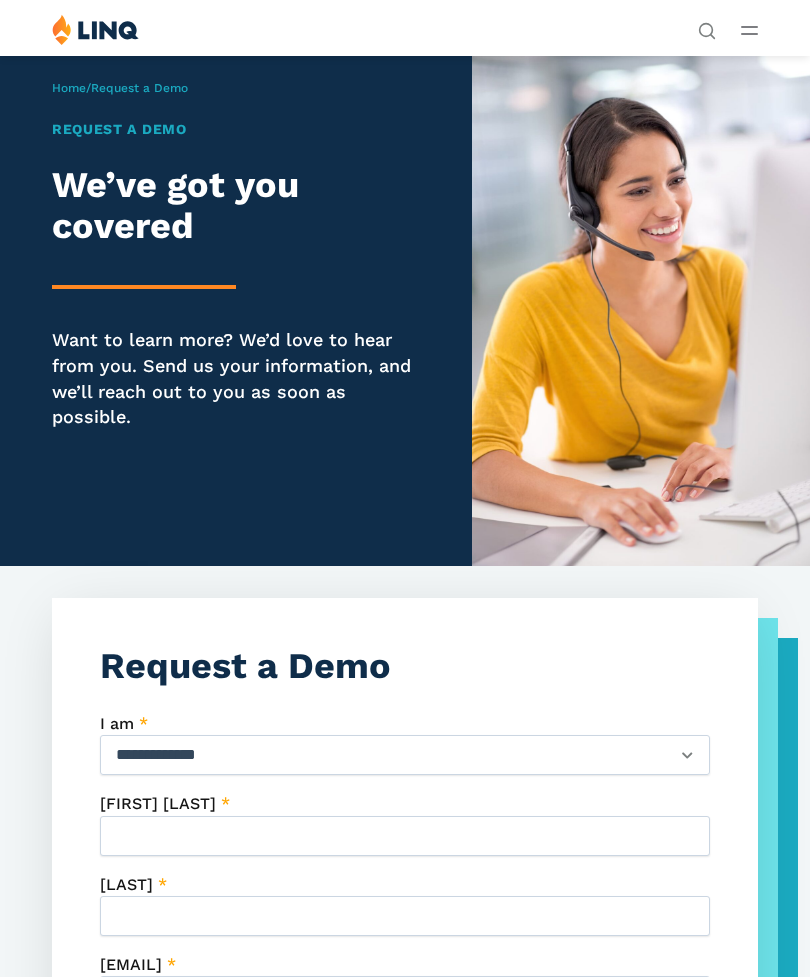 scroll, scrollTop: 0, scrollLeft: 0, axis: both 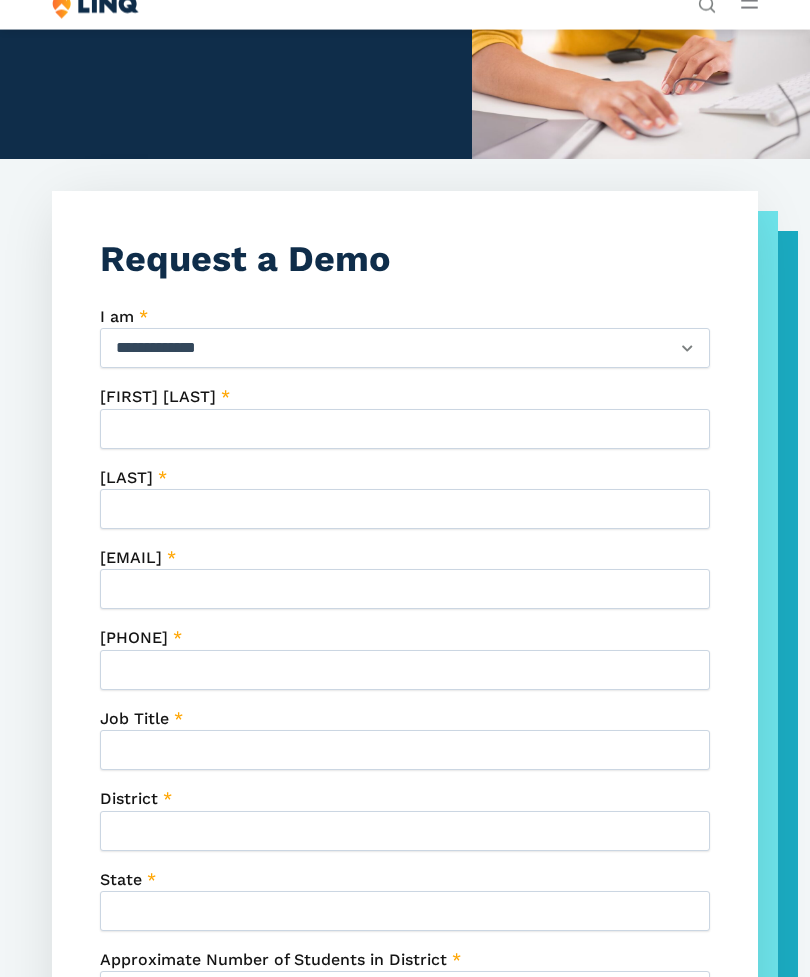 click on "**********" at bounding box center [405, 349] 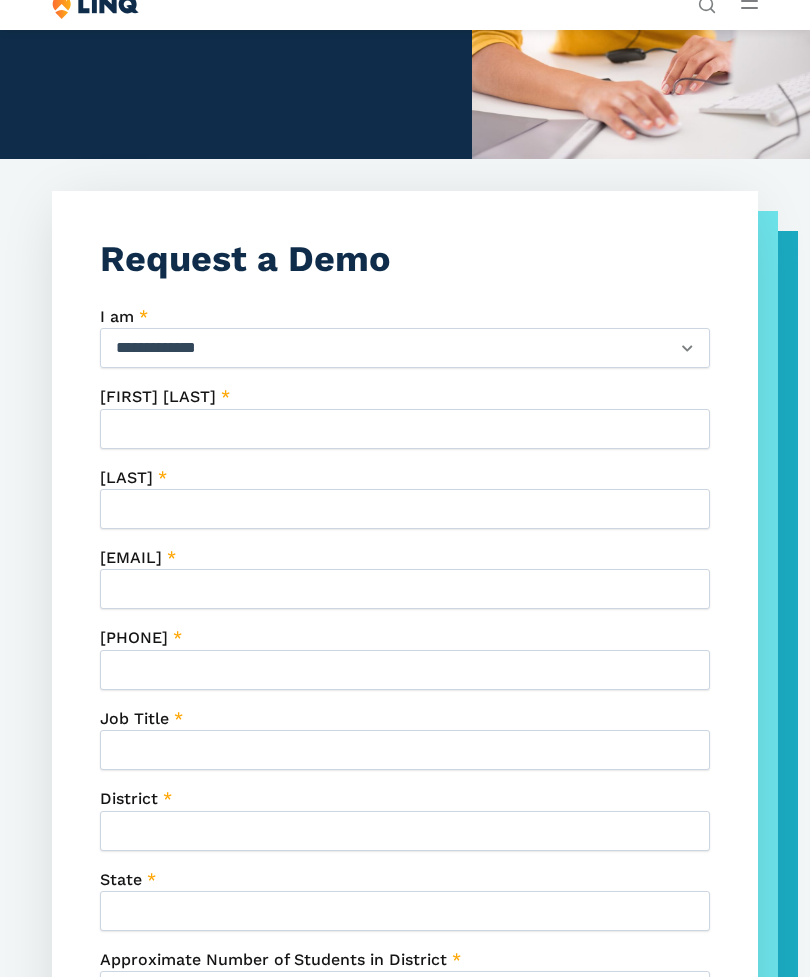 select on "**********" 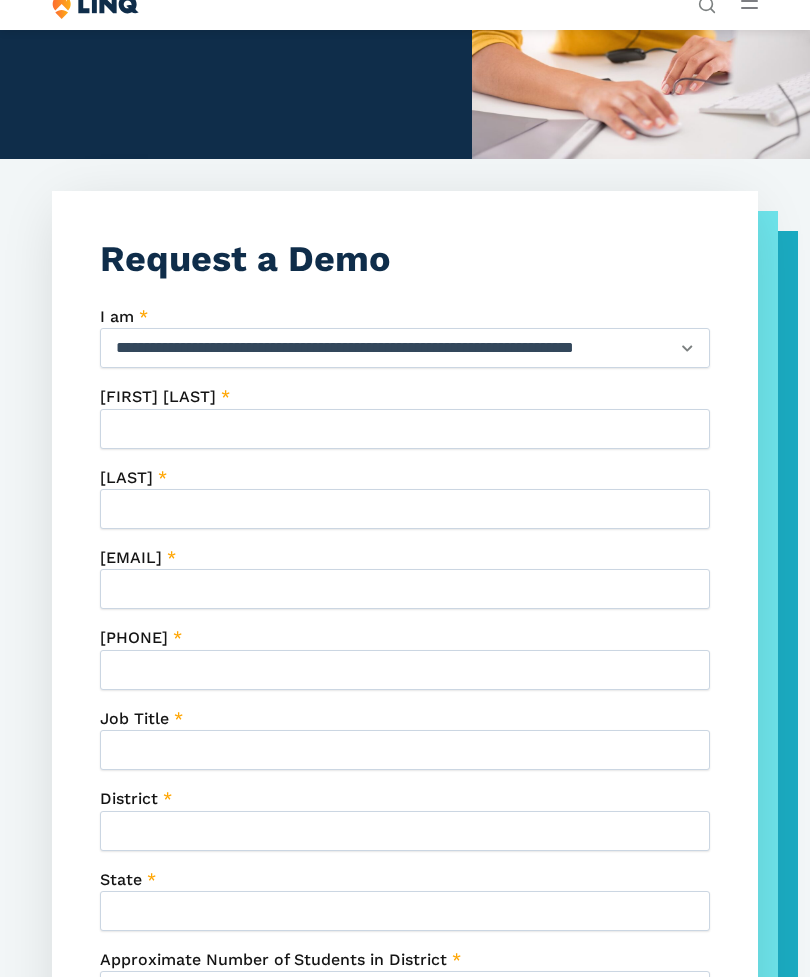 click on "[FIRST] *" at bounding box center [405, 429] 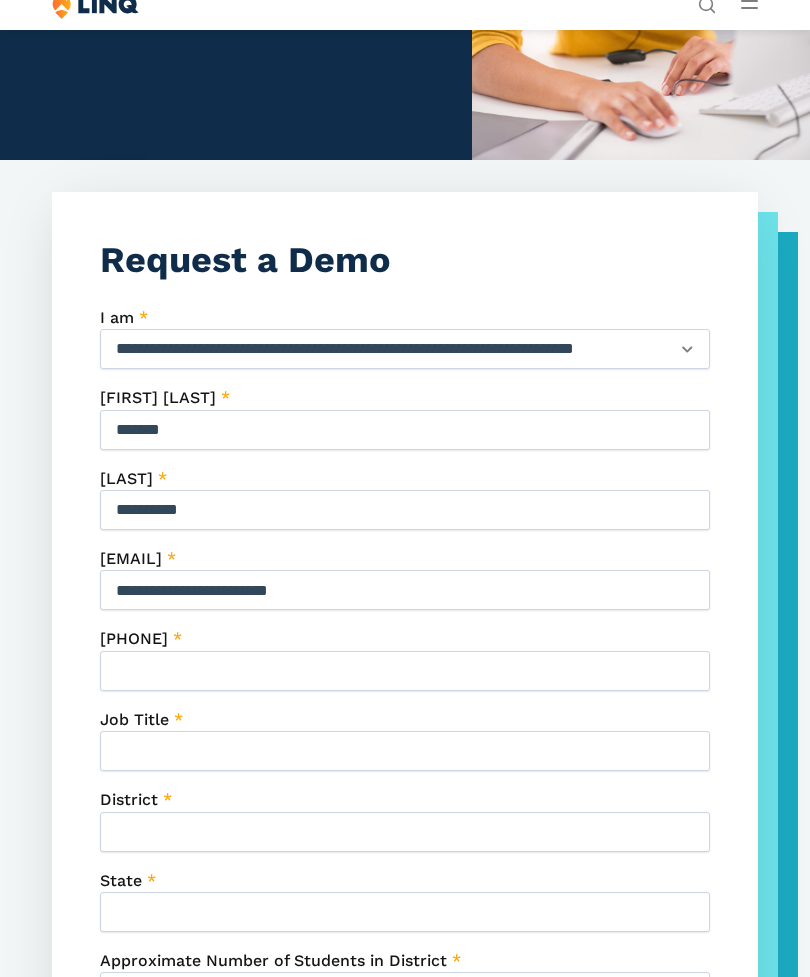 type on "**********" 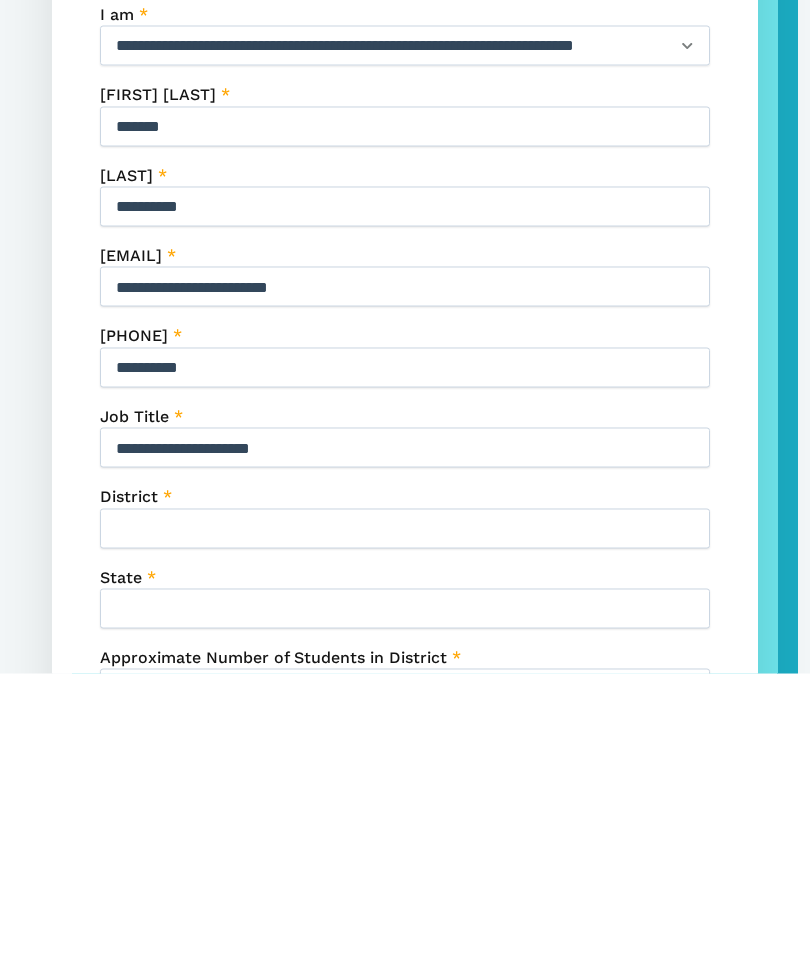 type on "**********" 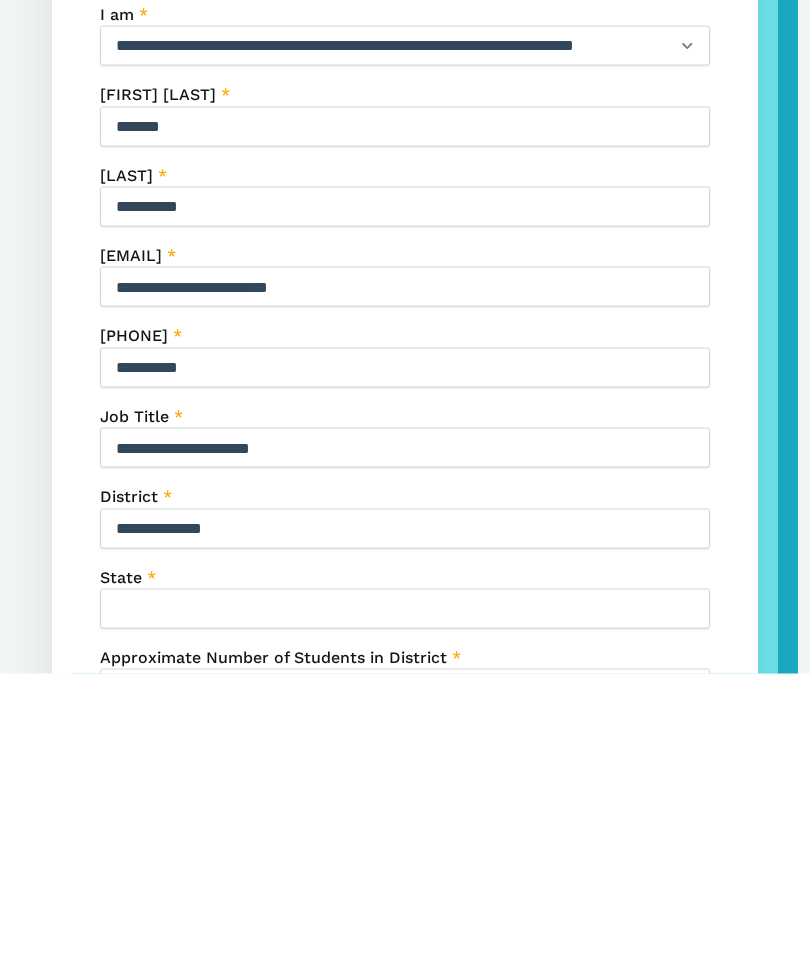 type on "**********" 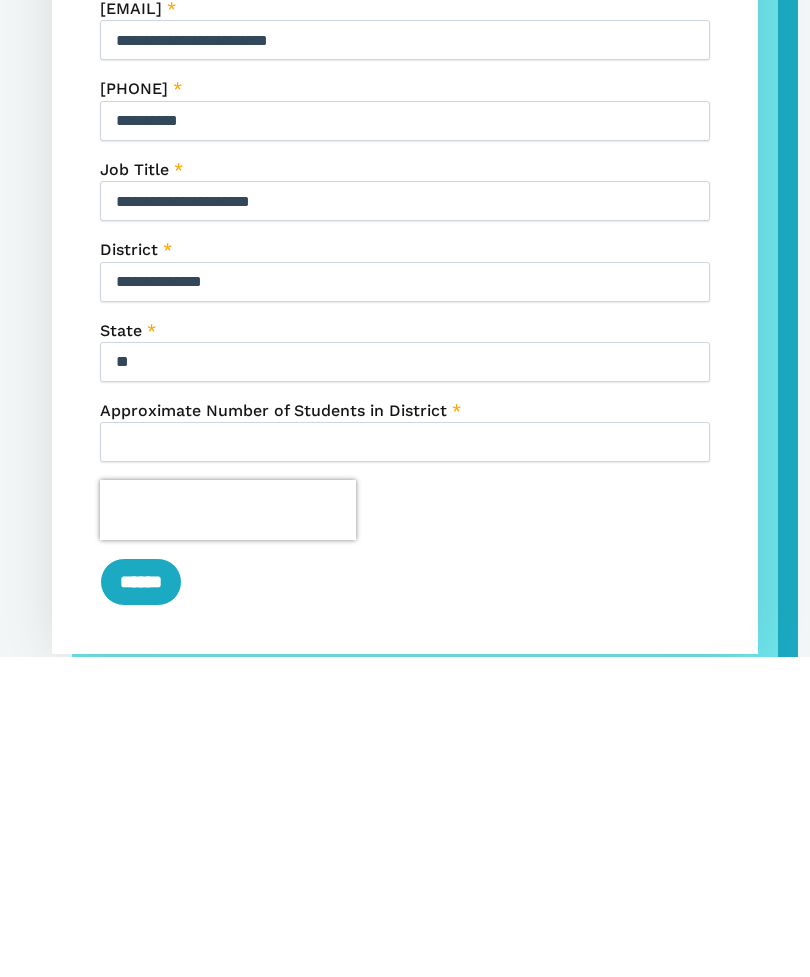 scroll, scrollTop: 639, scrollLeft: 0, axis: vertical 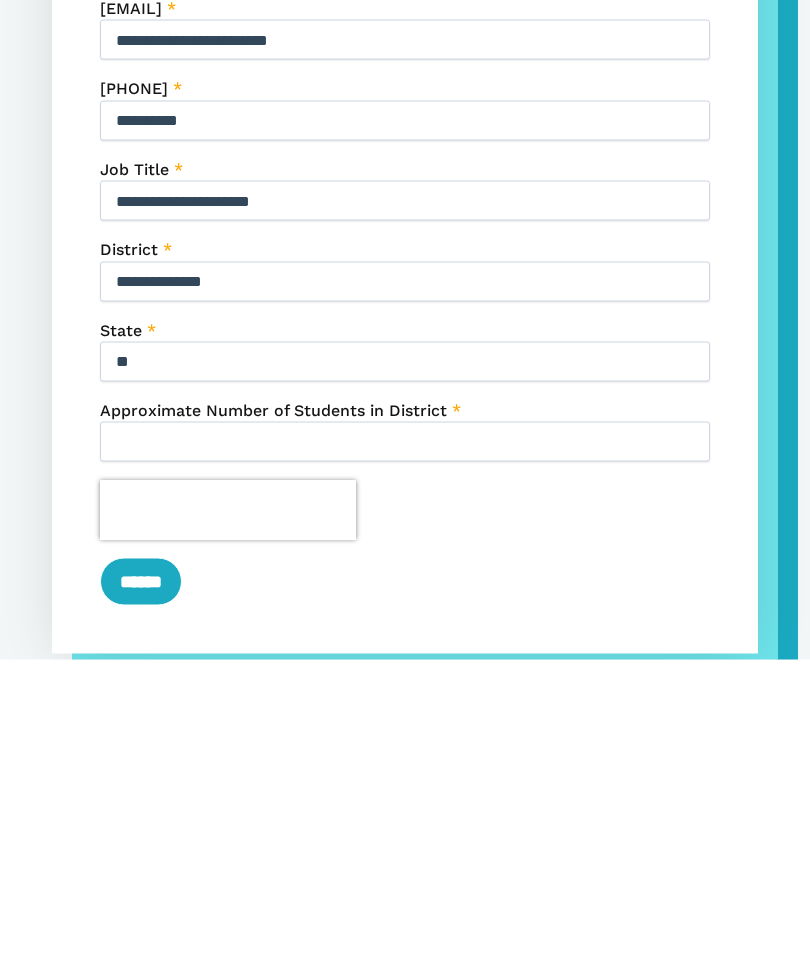 type on "**" 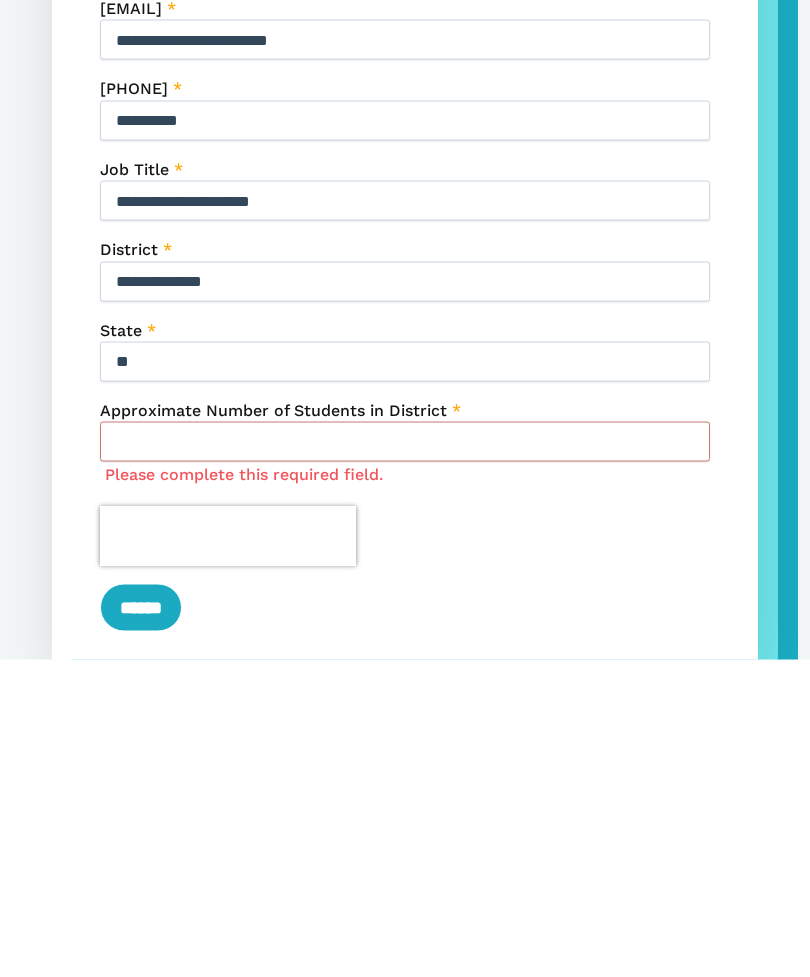 type on "**********" 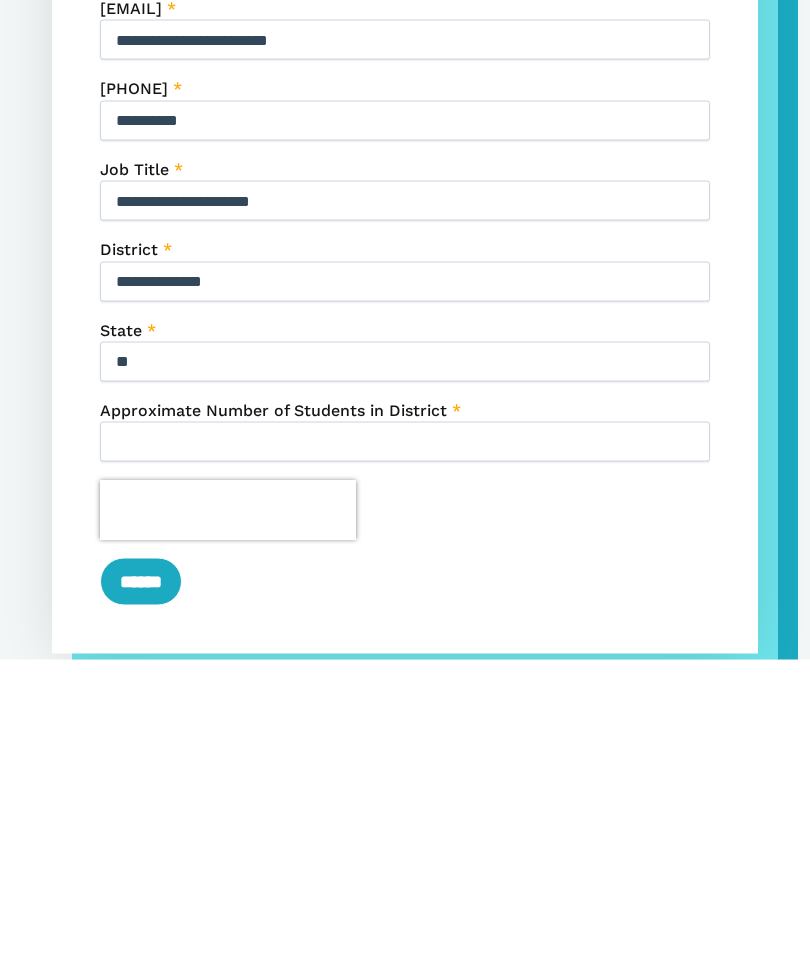 type on "***" 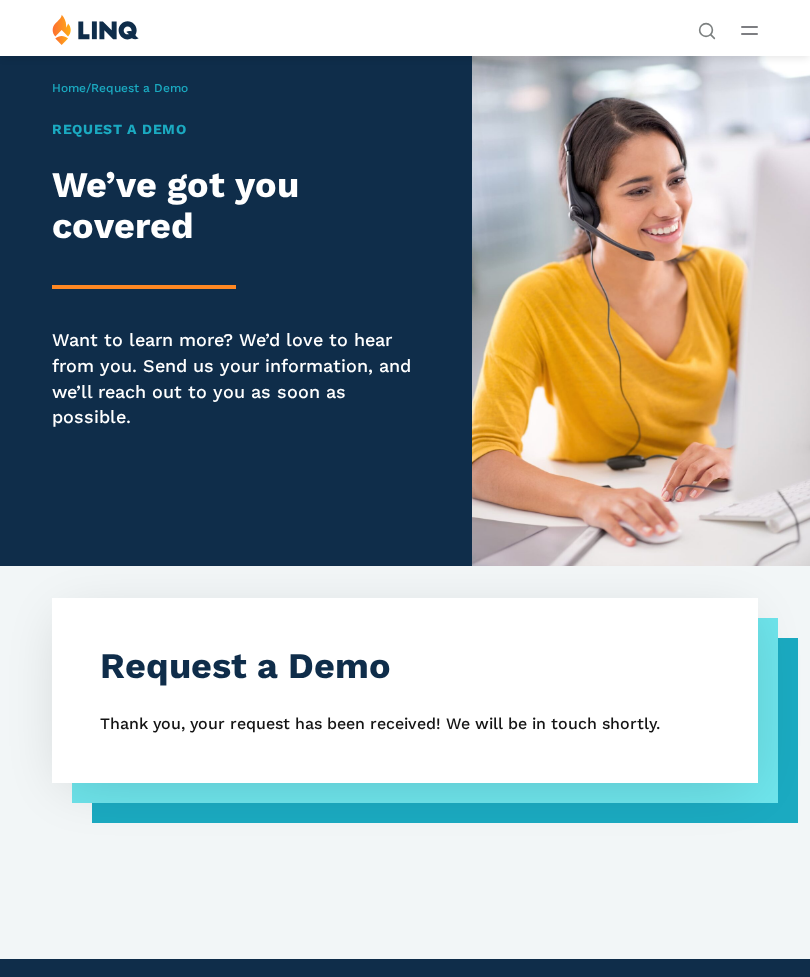 scroll, scrollTop: 124, scrollLeft: 0, axis: vertical 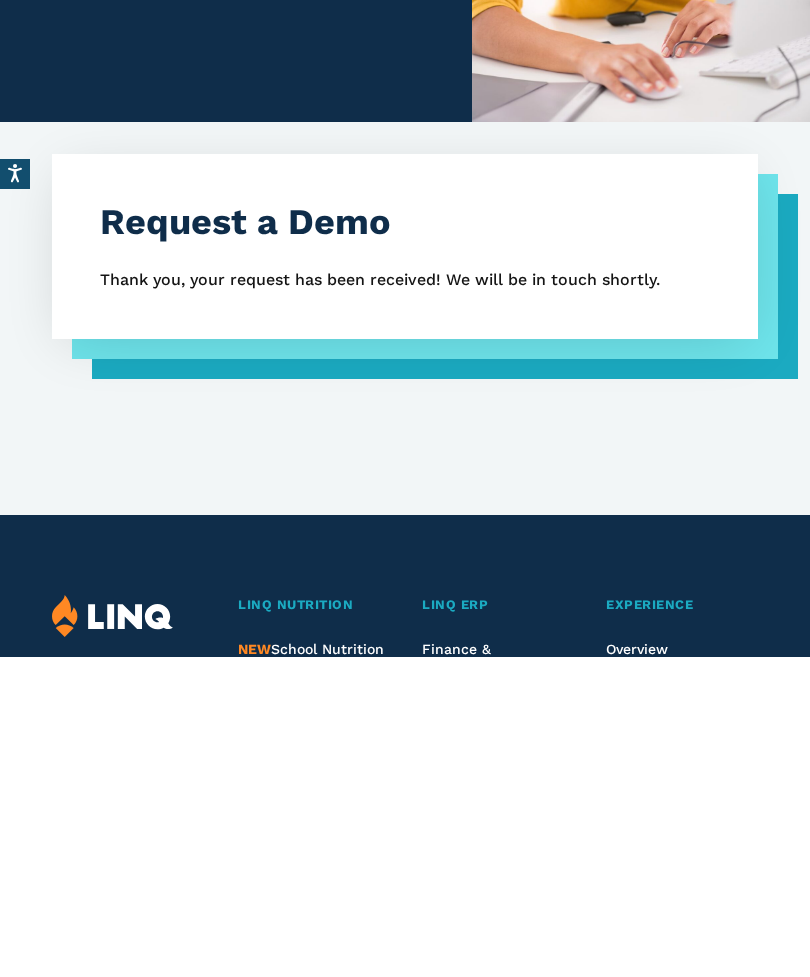 click on "Request a Demo
Thank you, your request has been received! We will be in touch shortly." at bounding box center [405, 638] 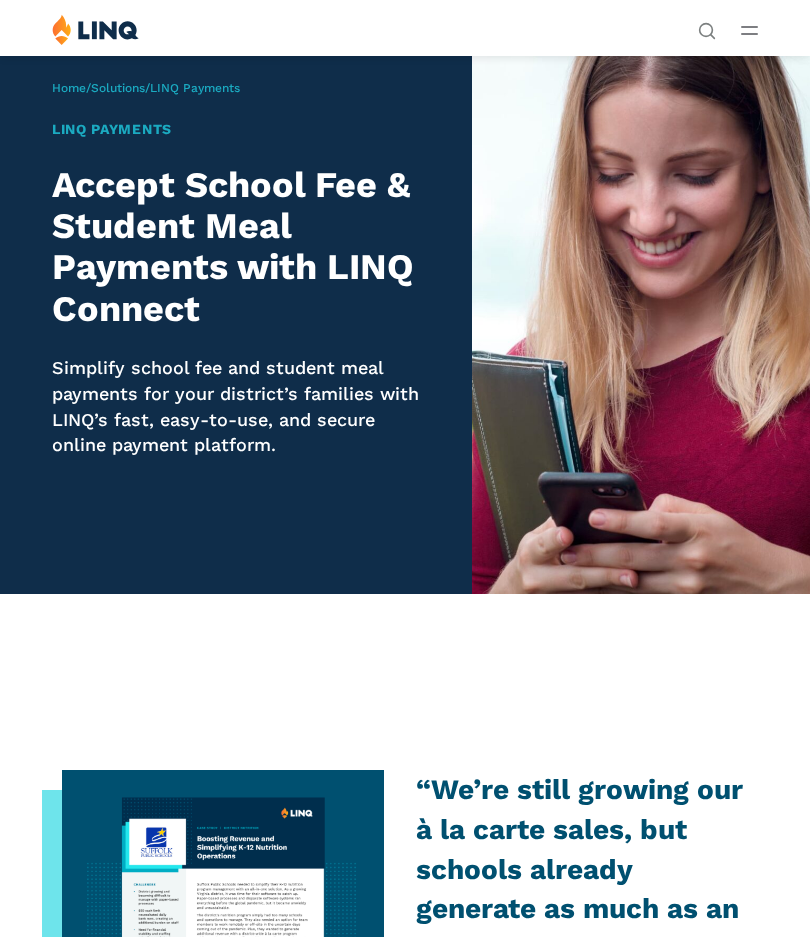 scroll, scrollTop: 0, scrollLeft: 0, axis: both 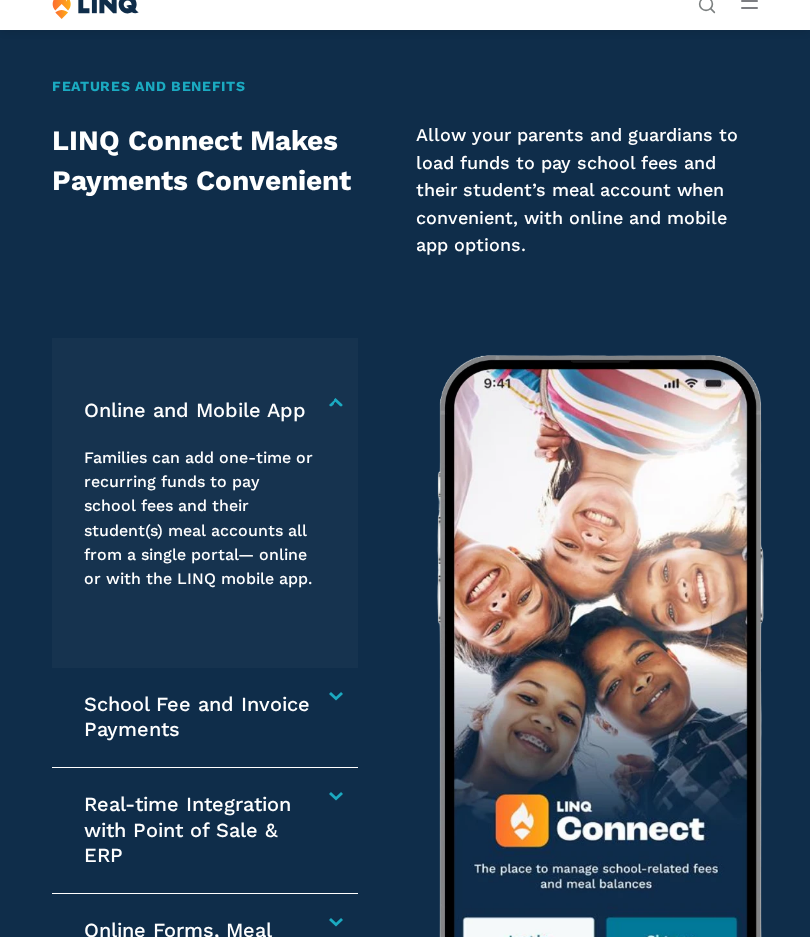 click on "School Fee and Invoice Payments" at bounding box center (200, 411) 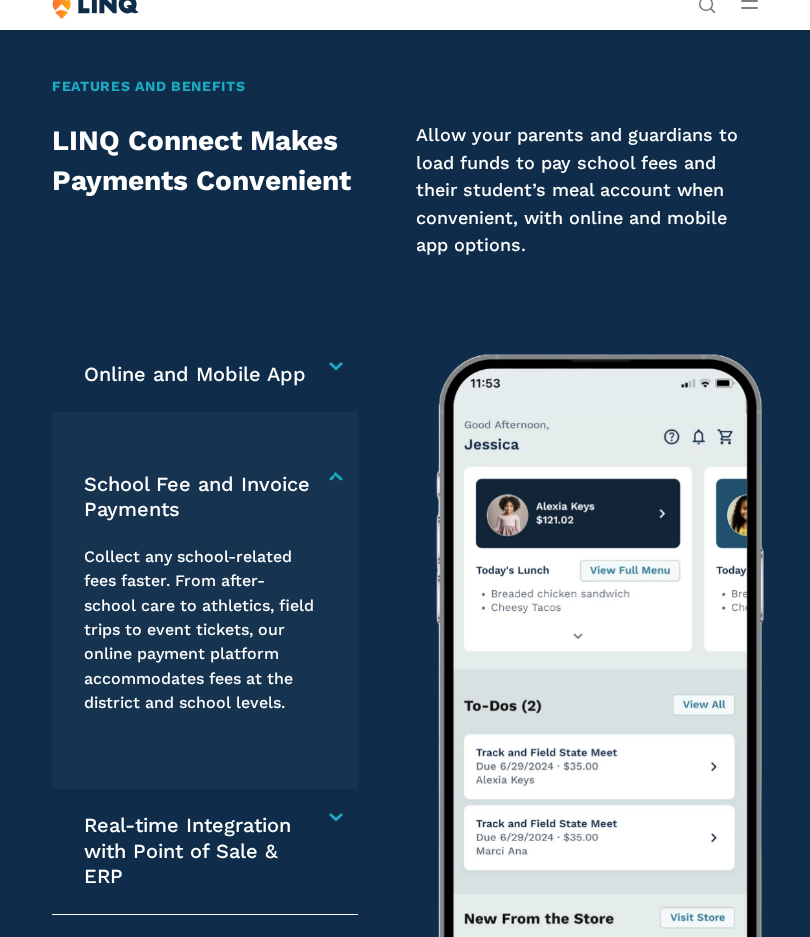 click on "School Fee and Invoice Payments" at bounding box center [200, 497] 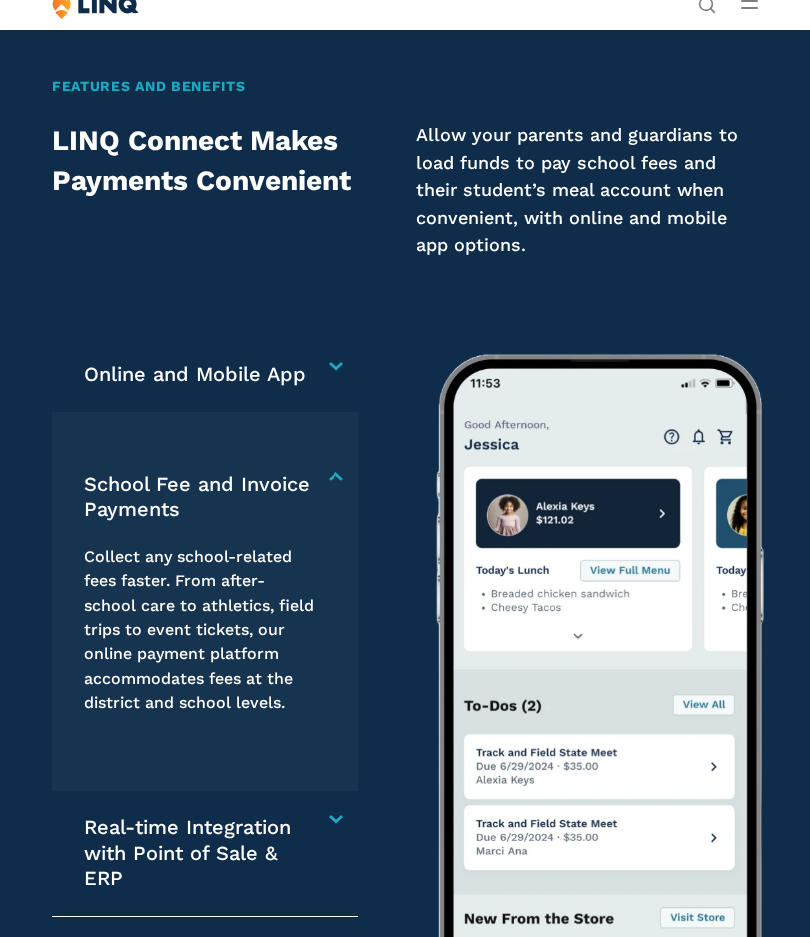 click on "School Fee and Invoice Payments
Collect any school-related fees faster. From after-school care to athletics, field trips to event tickets, our online payment platform accommodates fees at the district and school levels." at bounding box center (205, 601) 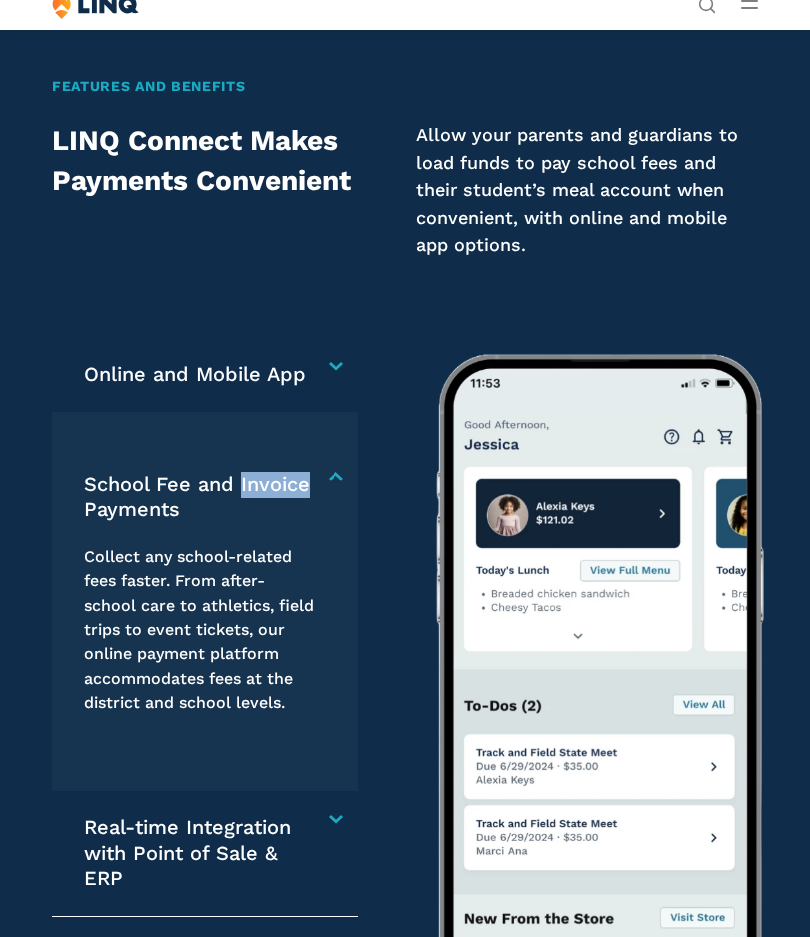 click on "Online and Mobile App" at bounding box center [200, 375] 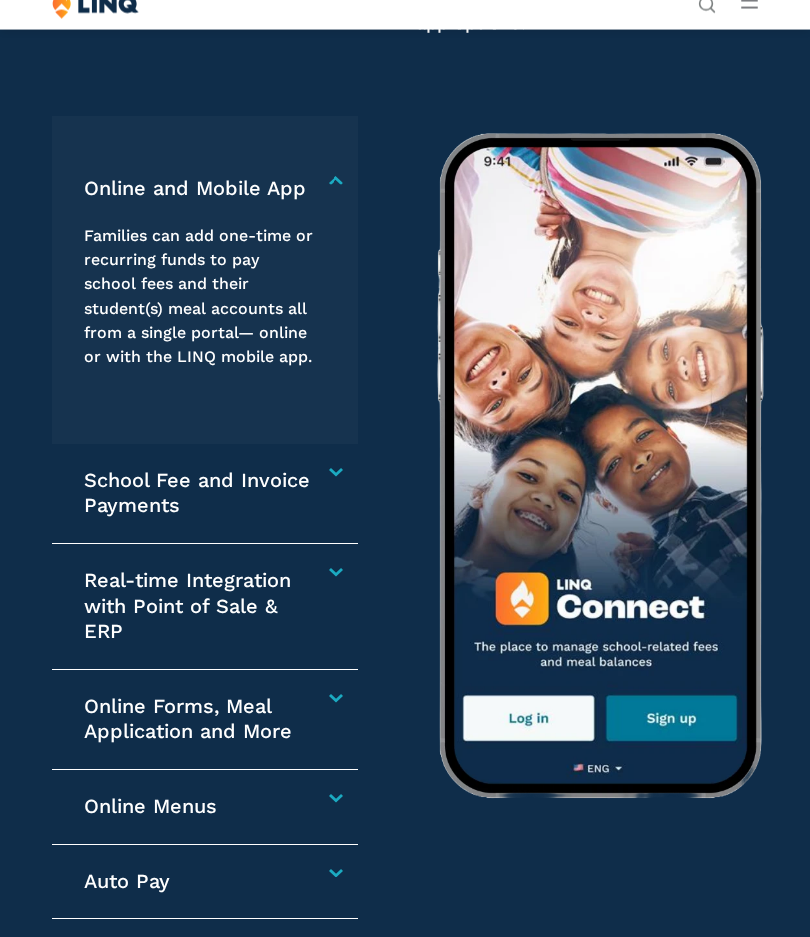 scroll, scrollTop: 3090, scrollLeft: 0, axis: vertical 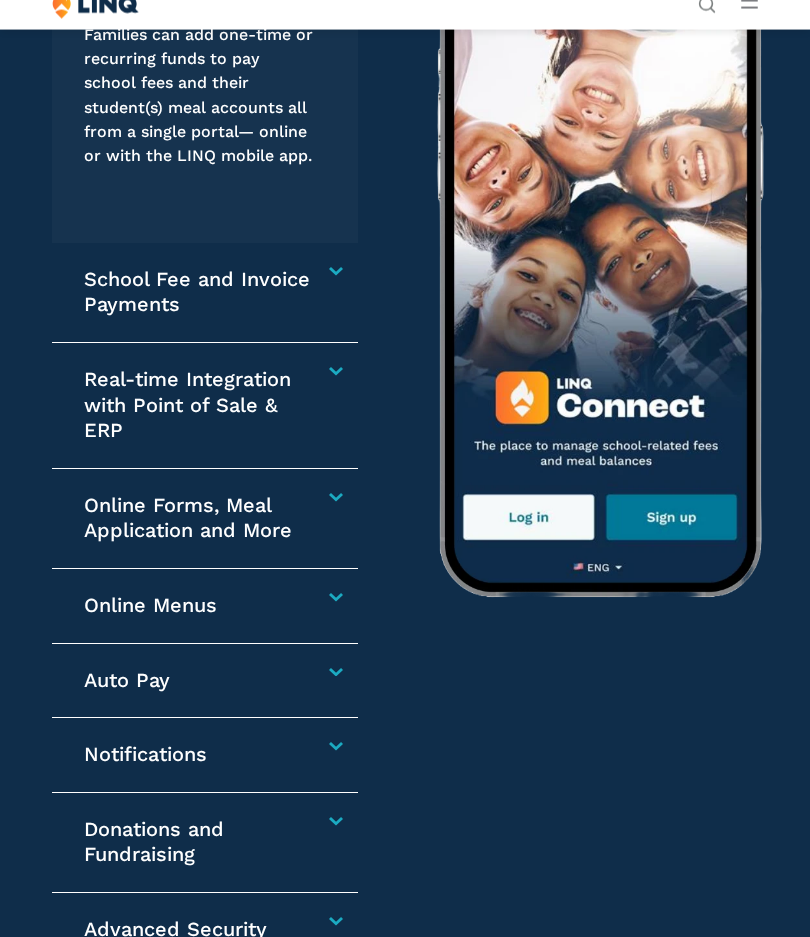 click on "Online Menus" at bounding box center [200, -11] 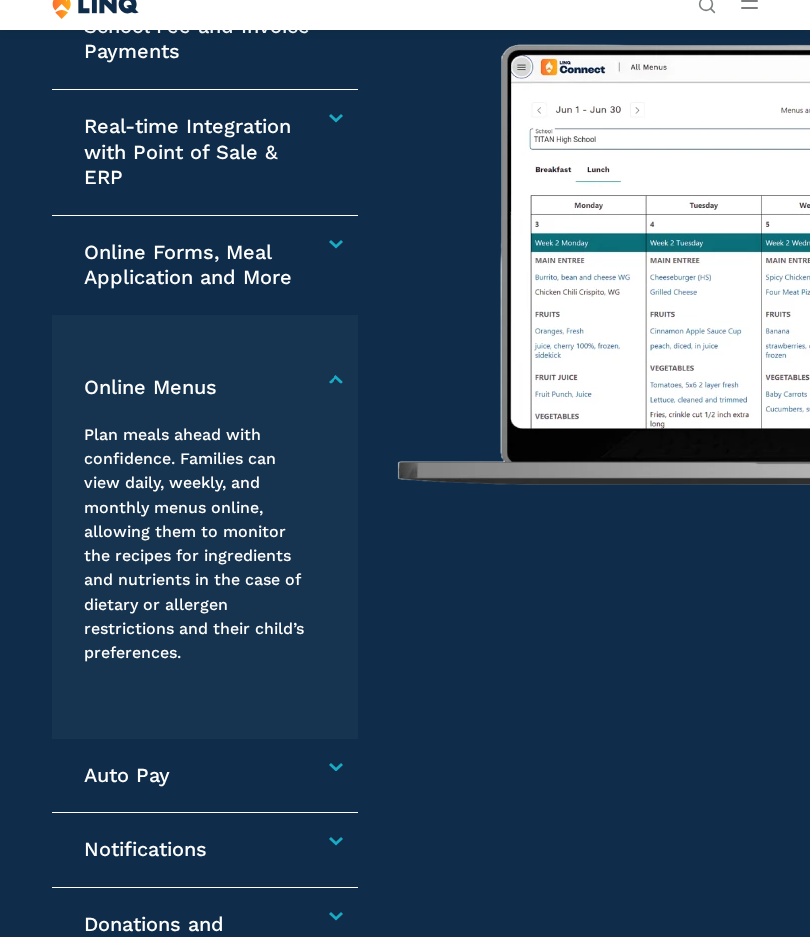 click on "Online Menus" at bounding box center [200, 388] 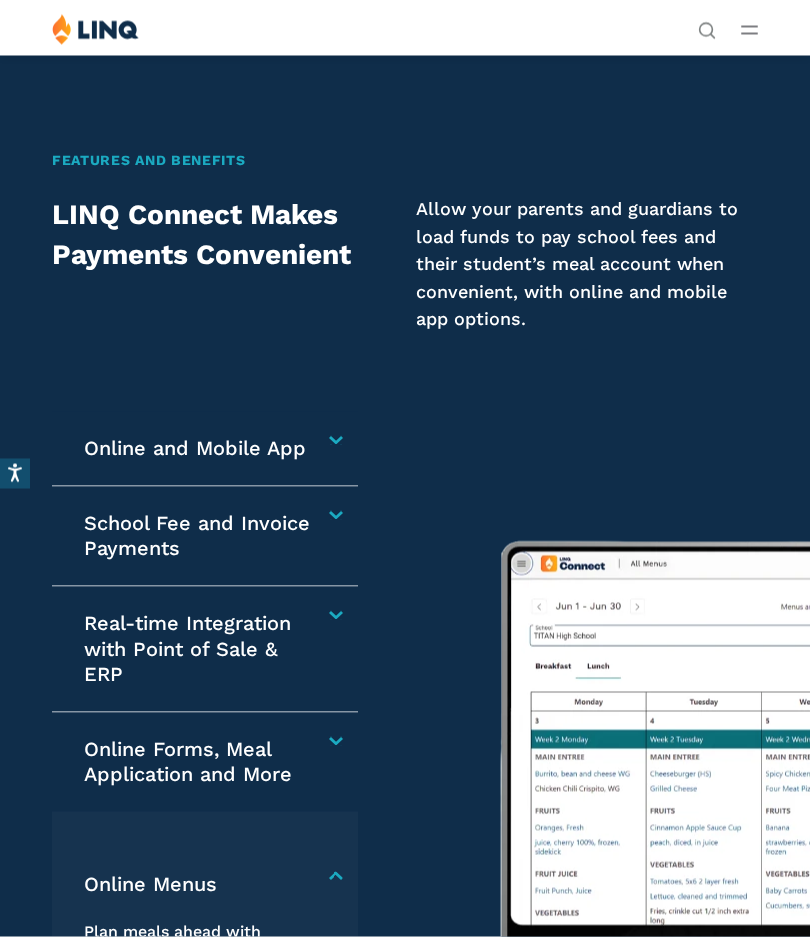 scroll, scrollTop: 2771, scrollLeft: 0, axis: vertical 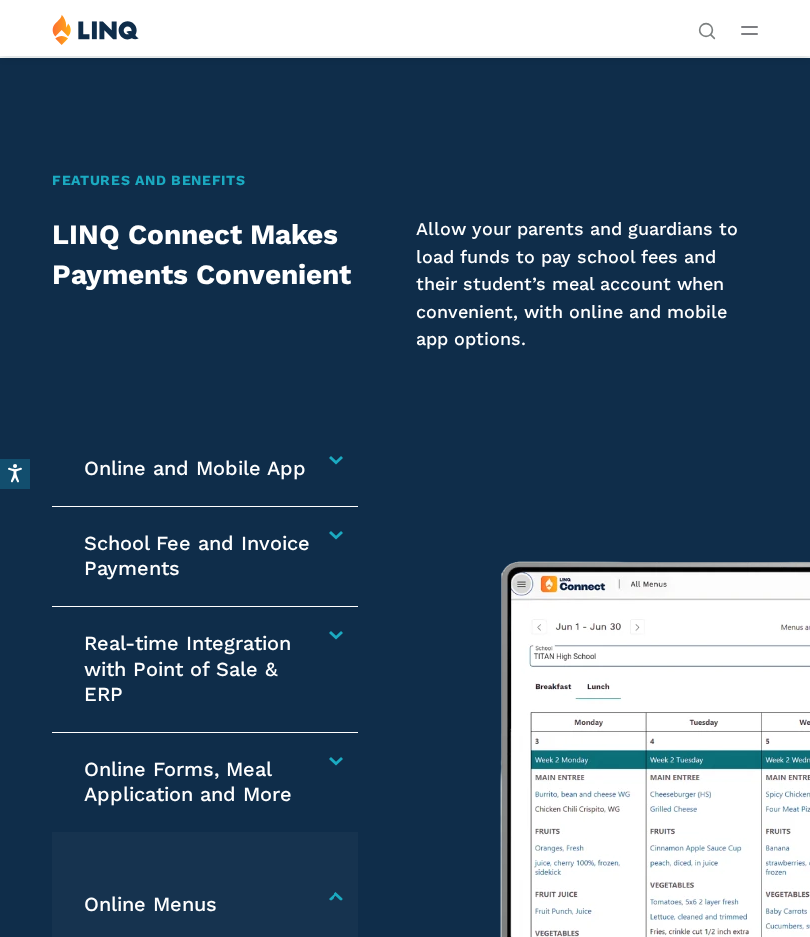click on "Online and Mobile App
Families can add one-time or recurring funds to pay school fees and their student(s) meal accounts all from a single portal— online or with the LINQ mobile app." at bounding box center [205, 469] 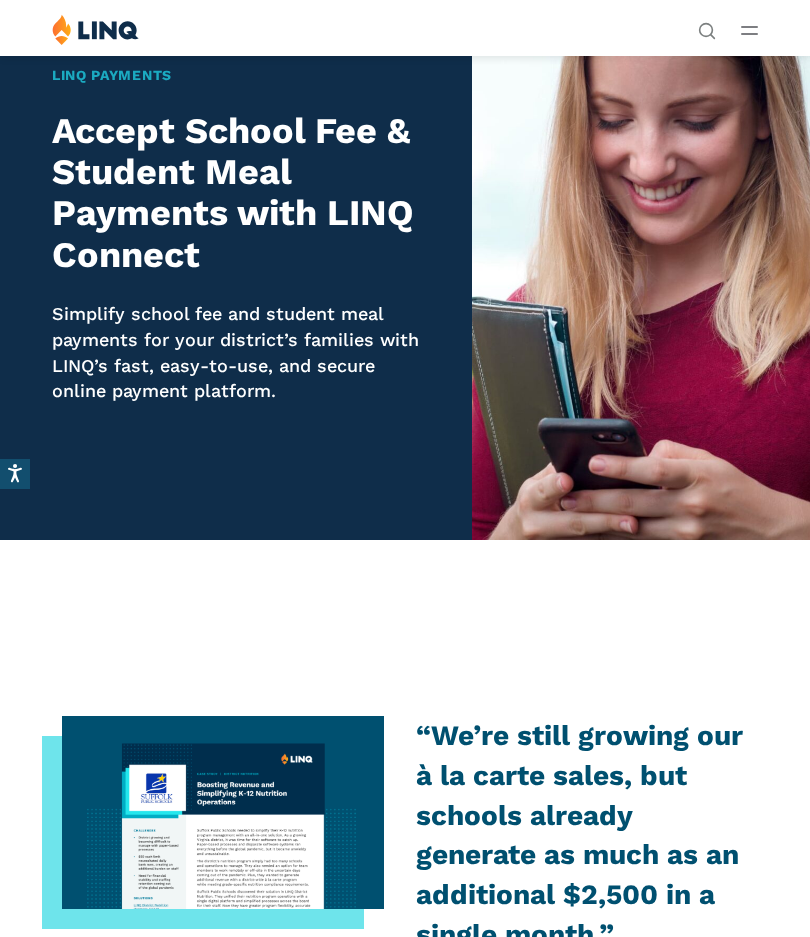 scroll, scrollTop: 0, scrollLeft: 0, axis: both 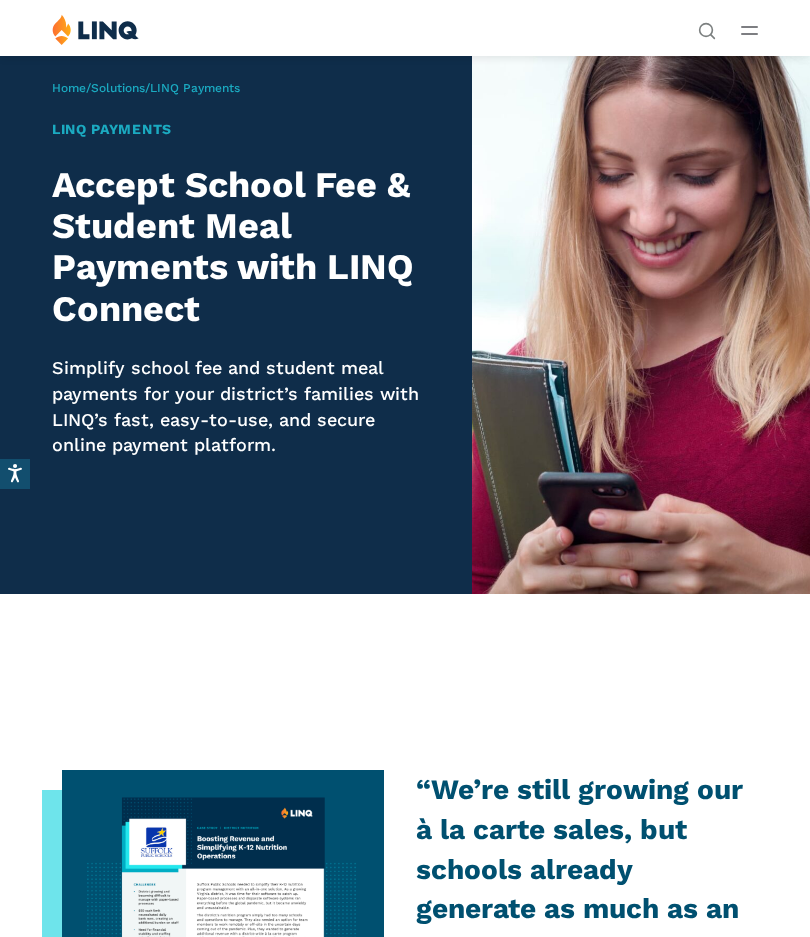 click at bounding box center [749, 30] 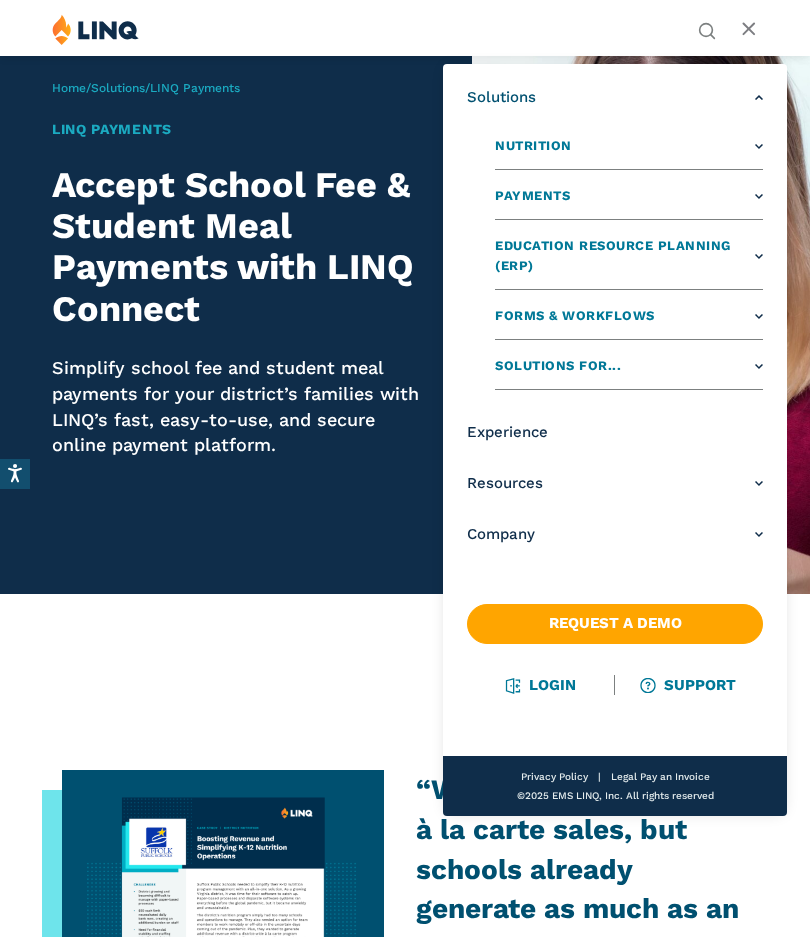 click on "Nutrition" at bounding box center (629, 150) 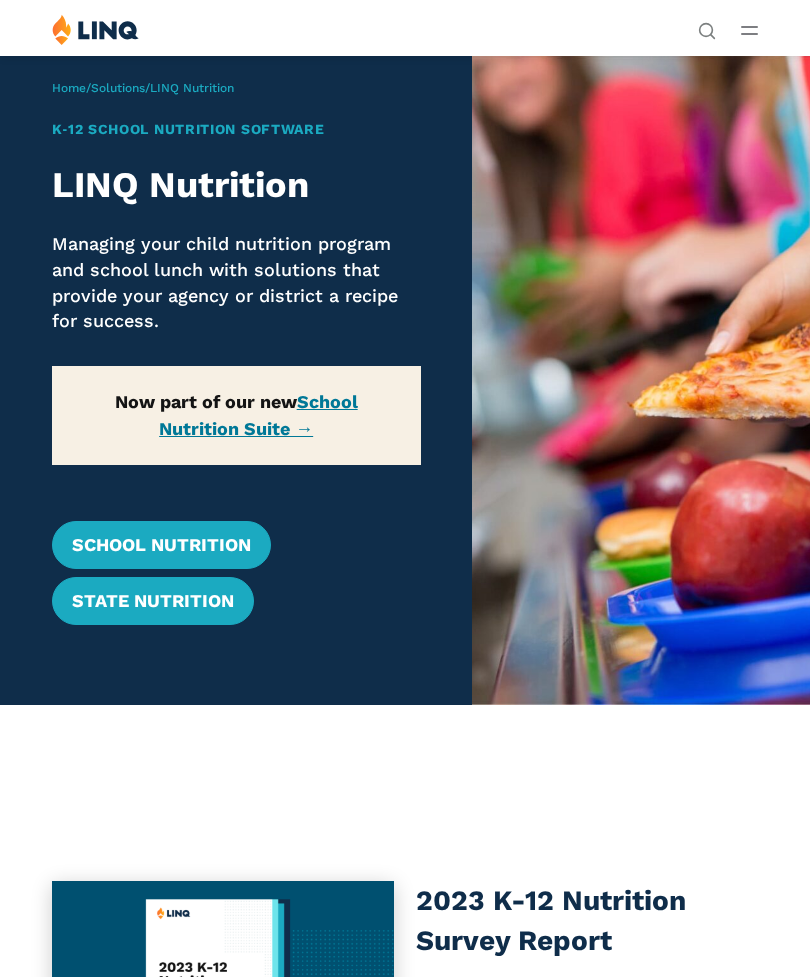 scroll, scrollTop: 0, scrollLeft: 0, axis: both 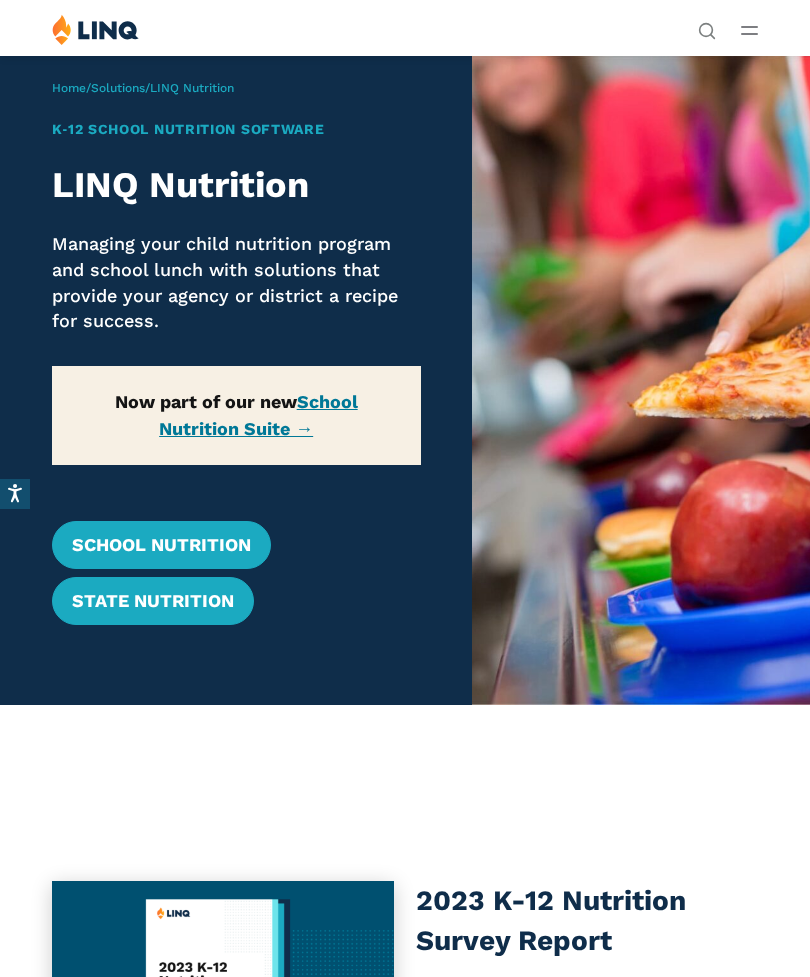 click on "School Nutrition Suite →" at bounding box center [258, 415] 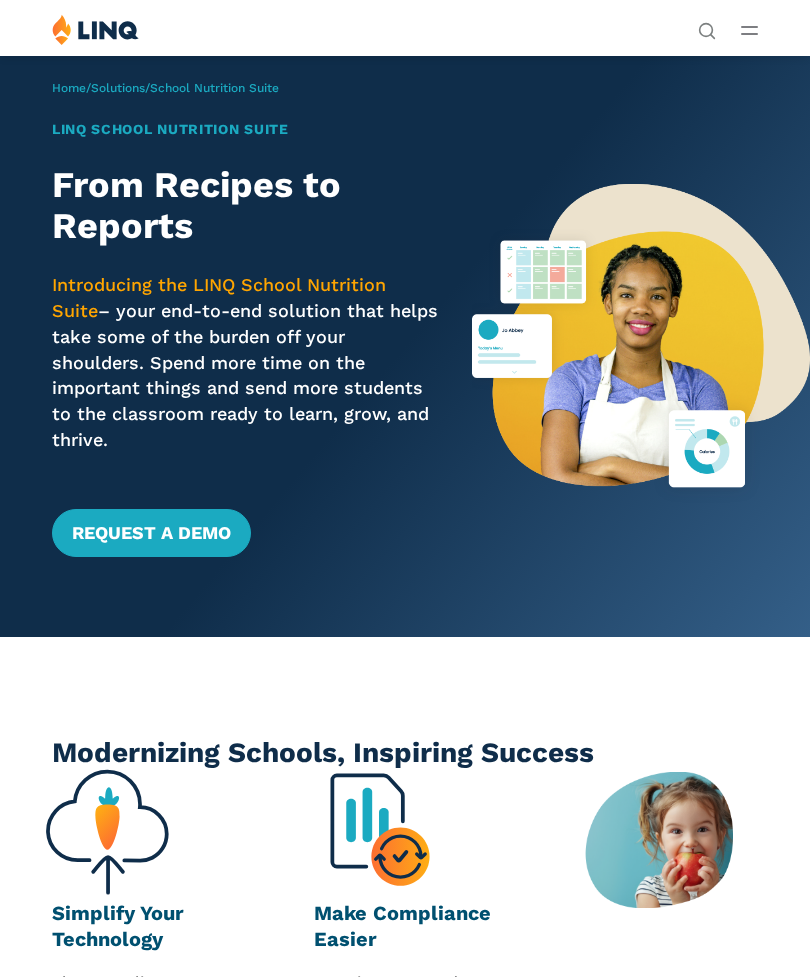 scroll, scrollTop: 0, scrollLeft: 0, axis: both 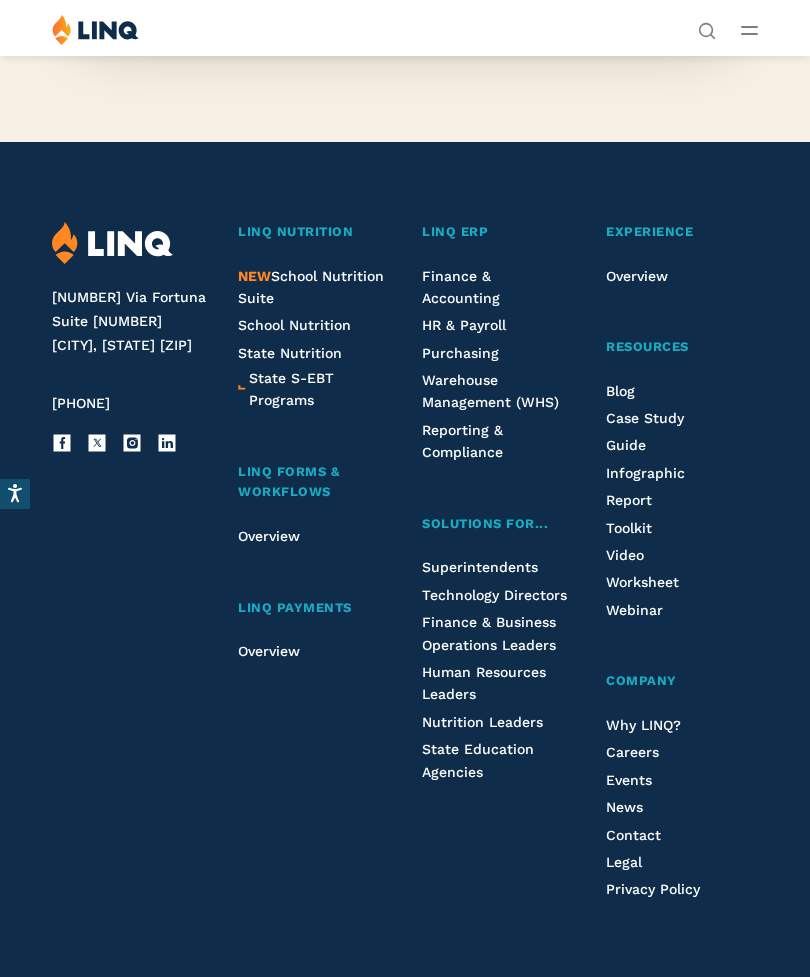click on "NEW  School Nutrition Suite" at bounding box center (311, 287) 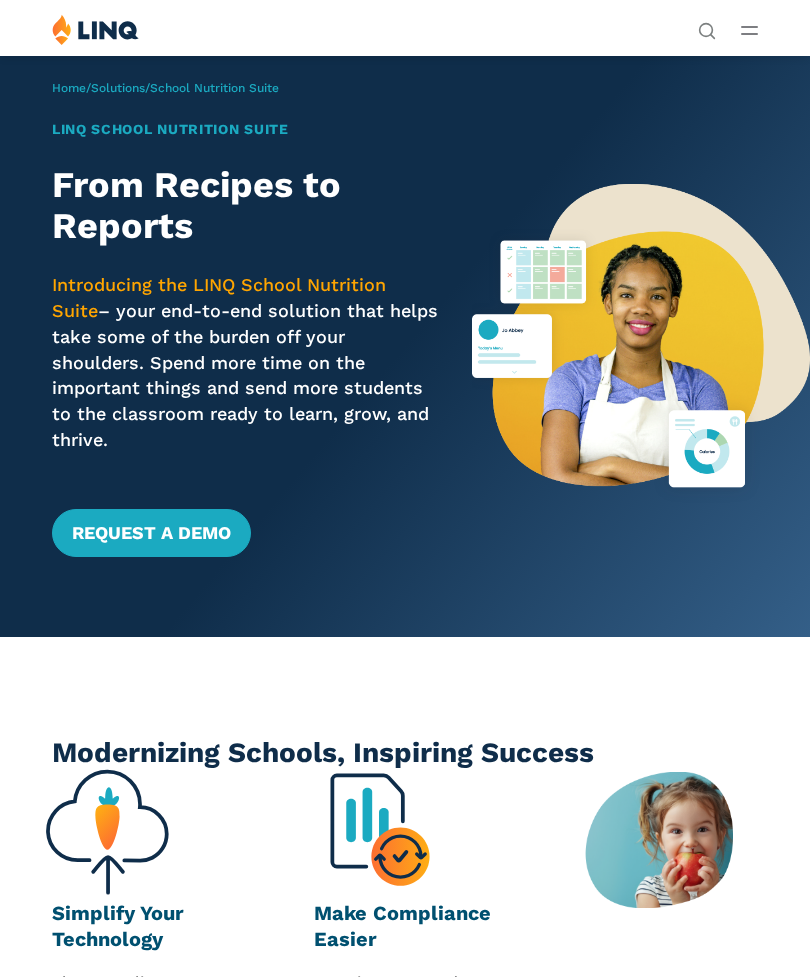 scroll, scrollTop: 0, scrollLeft: 0, axis: both 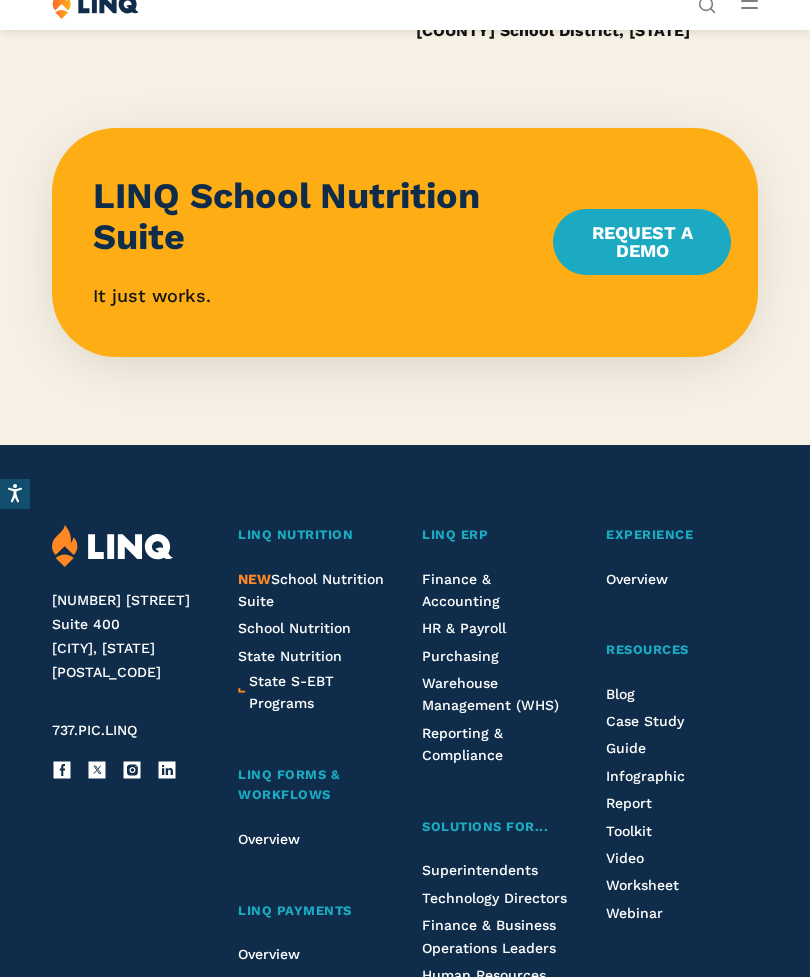 click on "School Nutrition" at bounding box center (294, 628) 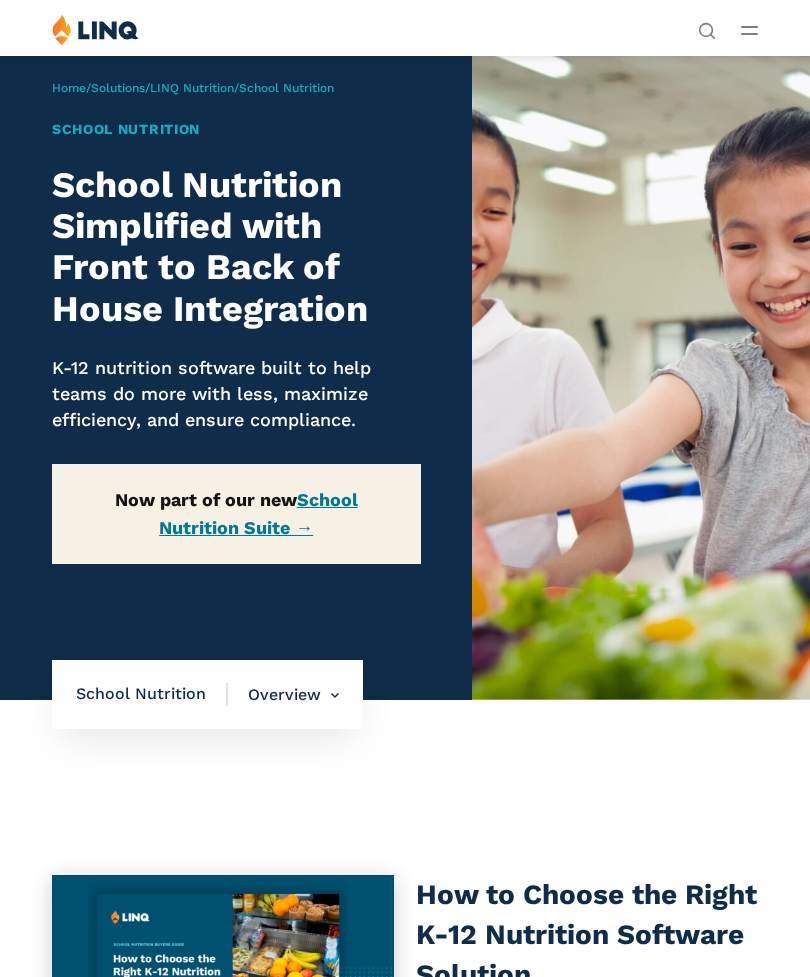 scroll, scrollTop: 0, scrollLeft: 0, axis: both 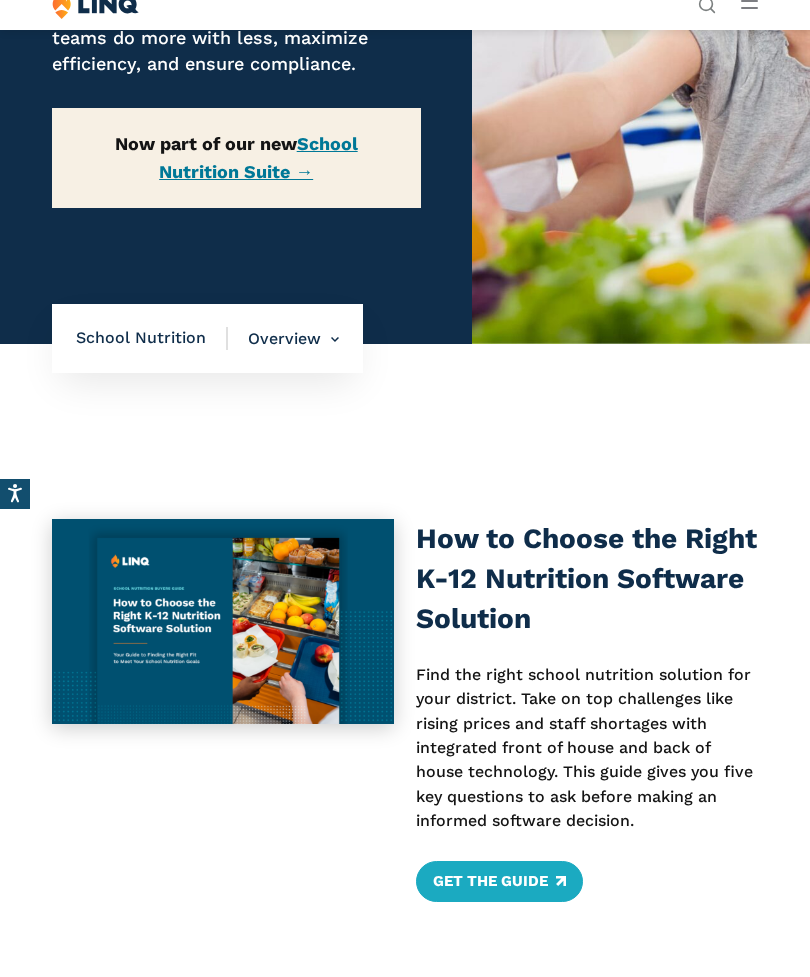 click on "How to Choose the Right K-12 Nutrition Software Solution
Find the right school nutrition solution for your district. Take on top challenges like rising prices and staff shortages with integrated front of house and back of house technology. This guide gives you five key questions to ask before making an informed software decision.
Get the Guide" at bounding box center (405, 710) 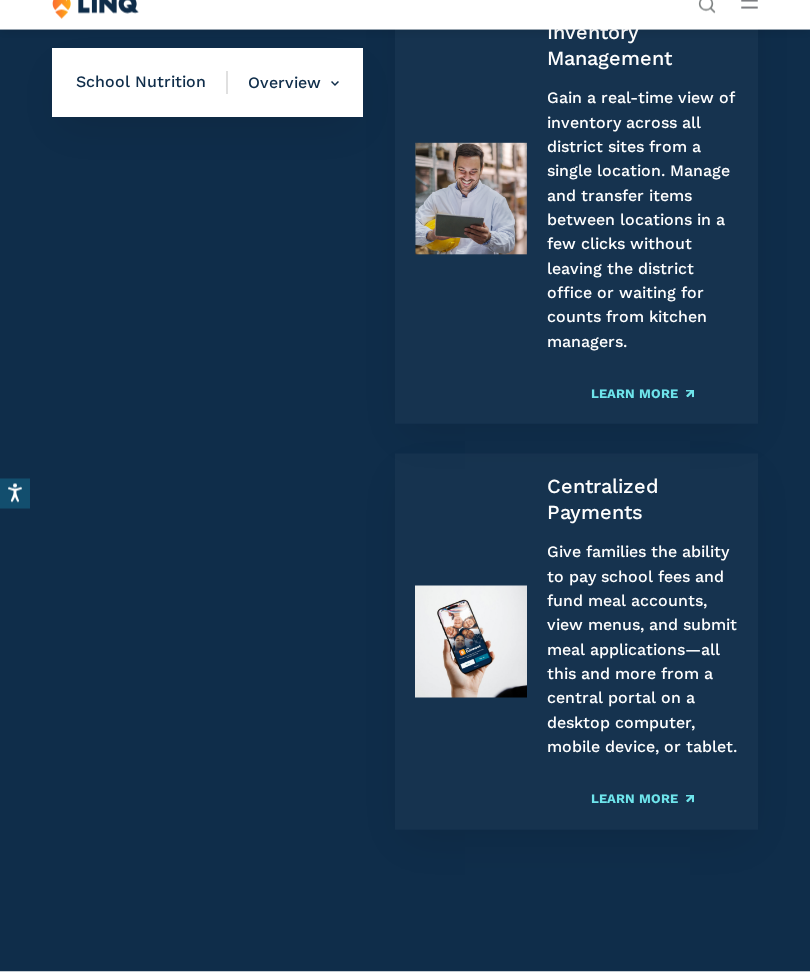 scroll, scrollTop: 2795, scrollLeft: 0, axis: vertical 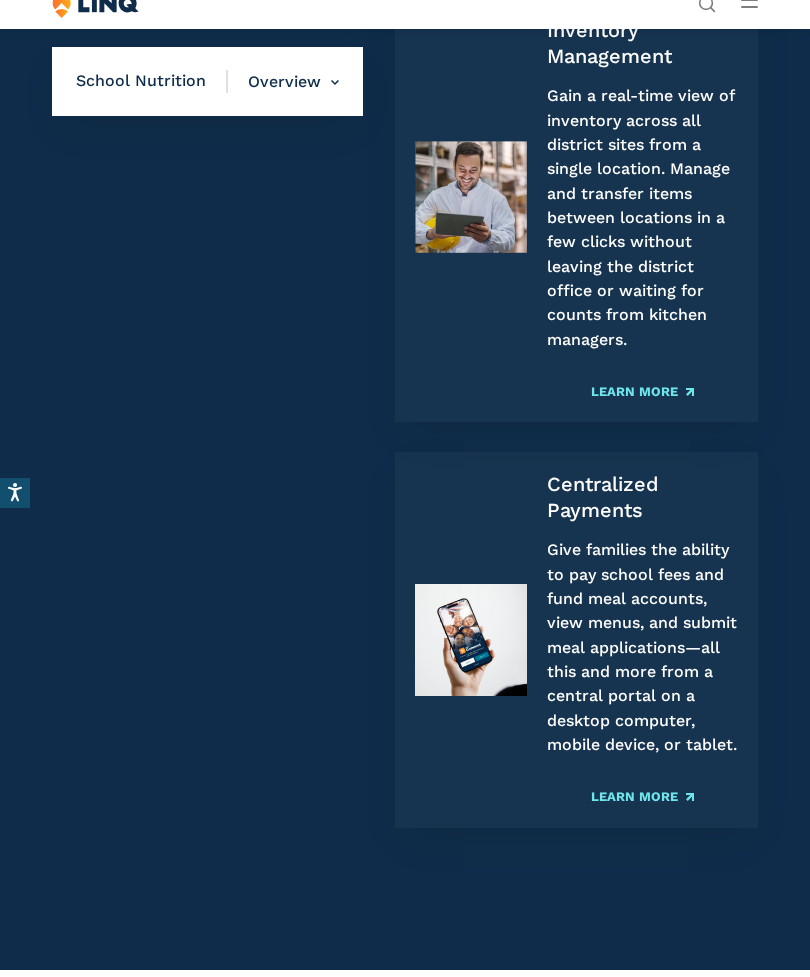 click on "Learn More" at bounding box center (642, 797) 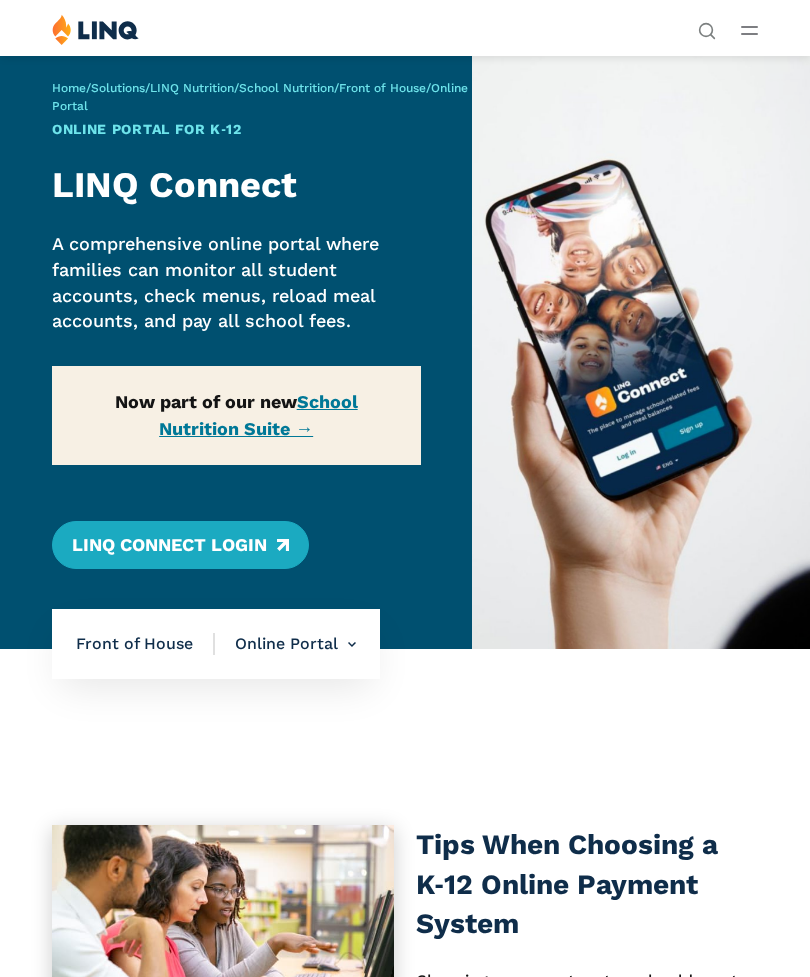 scroll, scrollTop: 0, scrollLeft: 0, axis: both 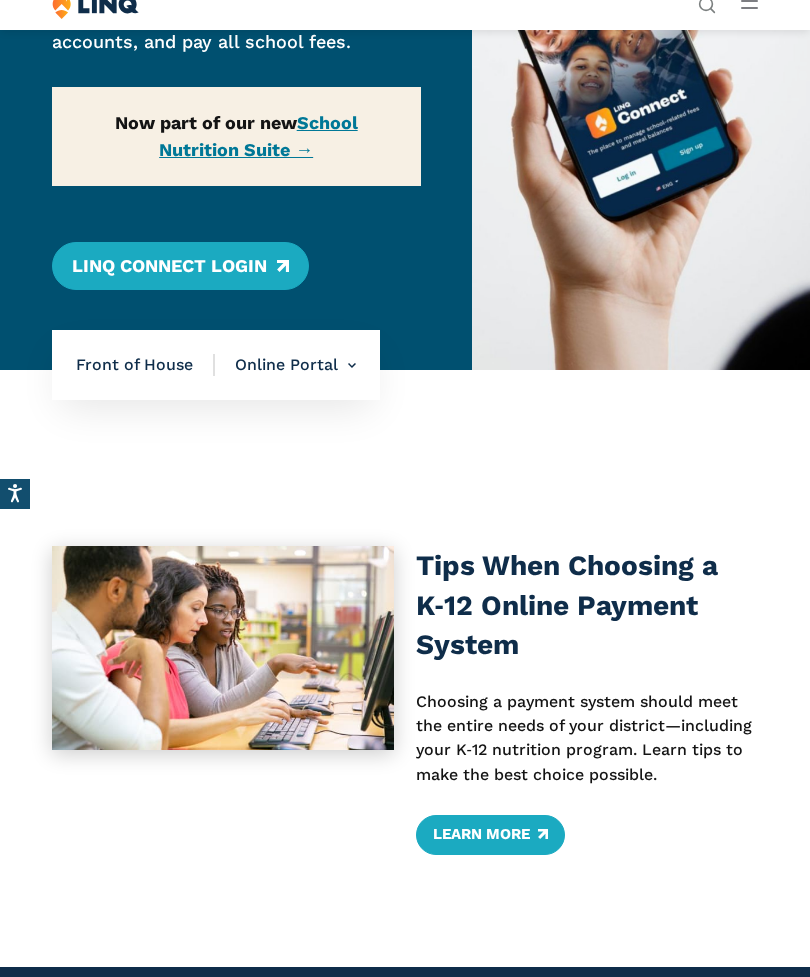 click on "Learn More" at bounding box center [490, 835] 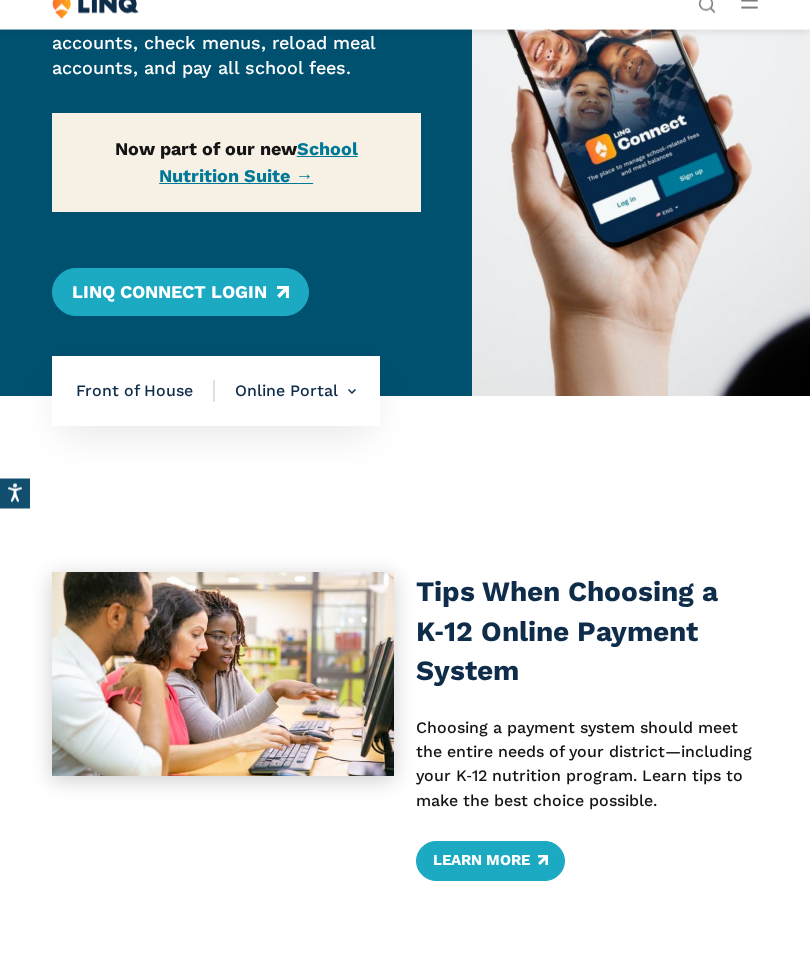 scroll, scrollTop: 0, scrollLeft: 0, axis: both 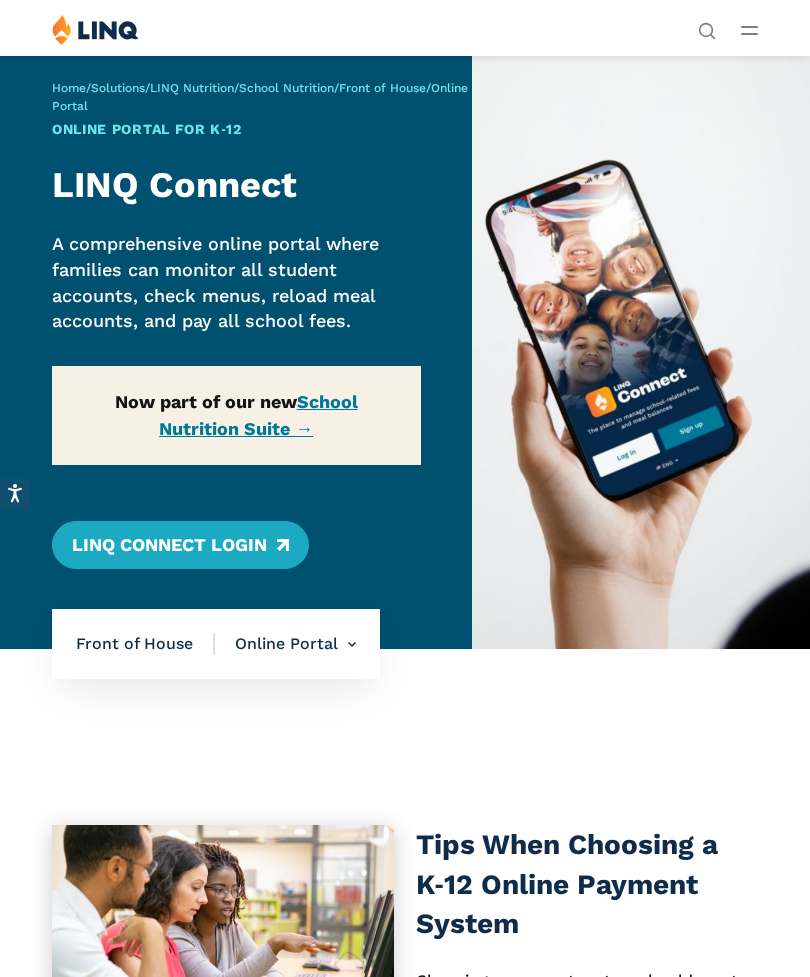 click at bounding box center [749, 27] 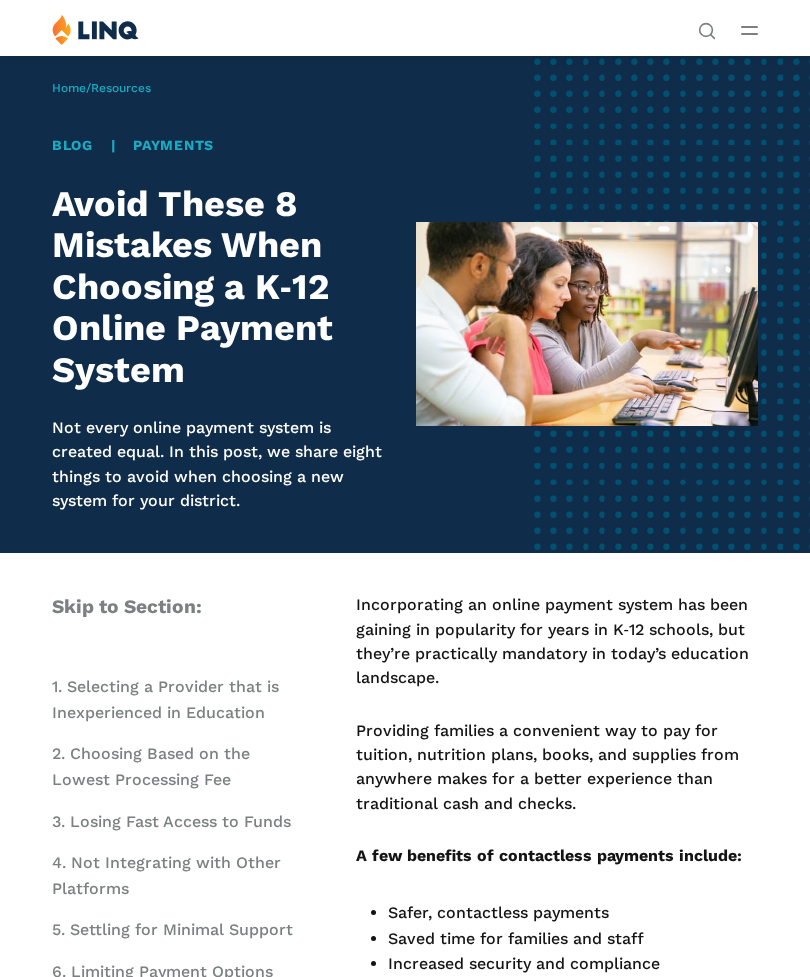 scroll, scrollTop: 0, scrollLeft: 0, axis: both 